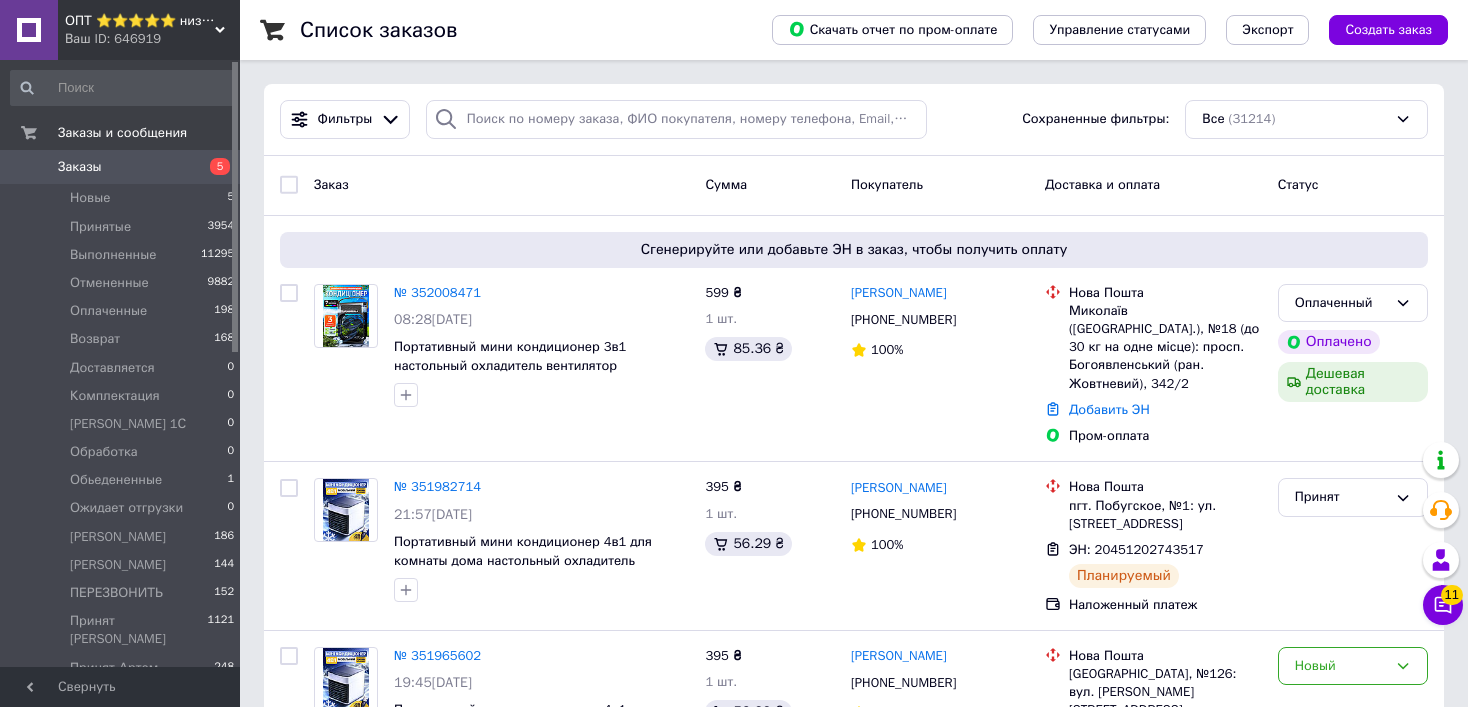 scroll, scrollTop: 0, scrollLeft: 0, axis: both 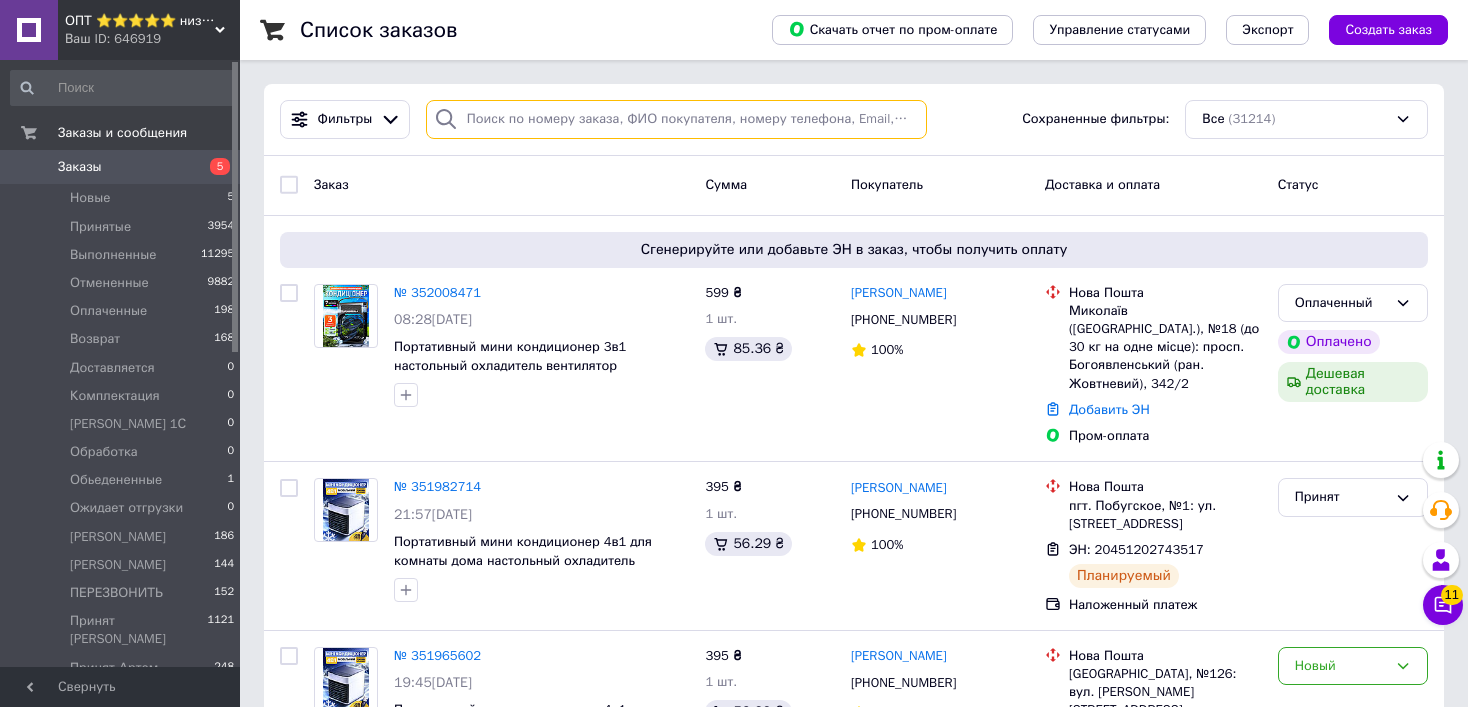 click at bounding box center (676, 119) 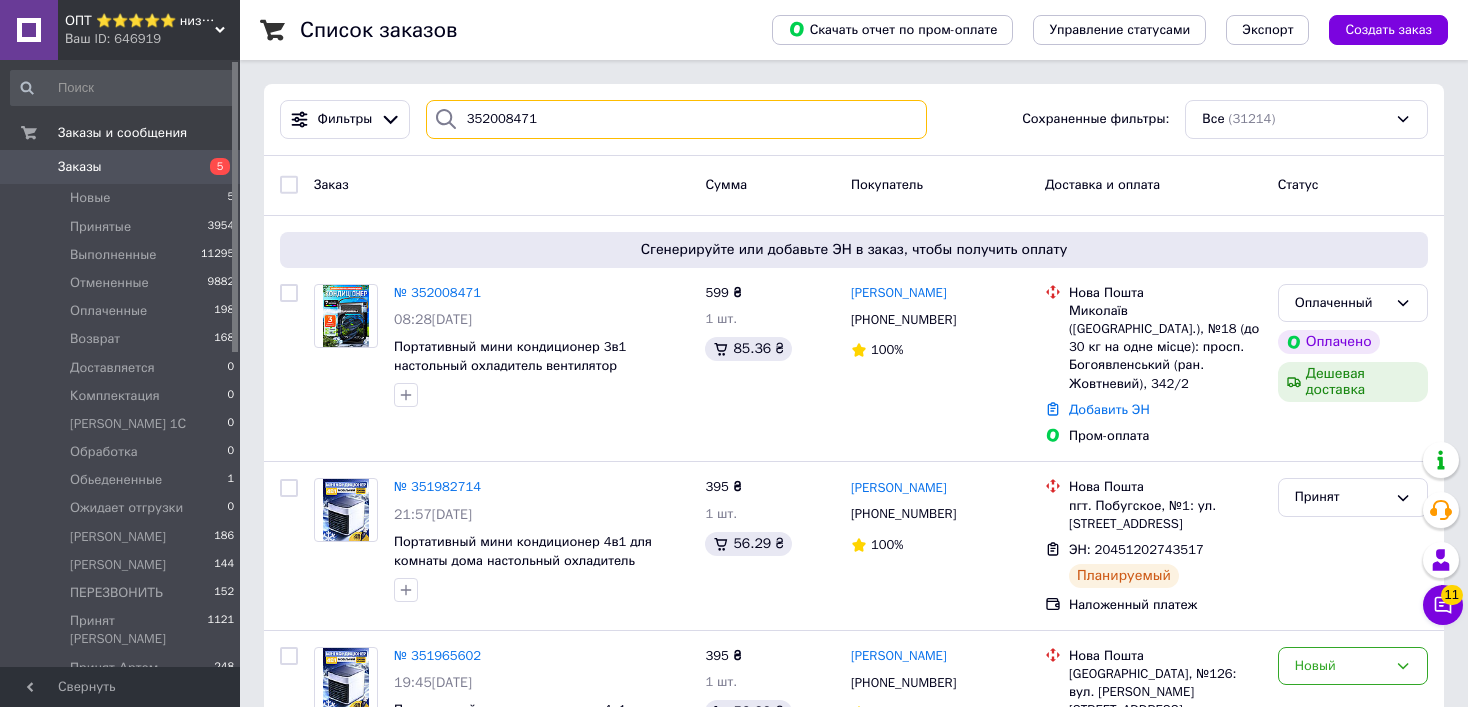 type on "352008471" 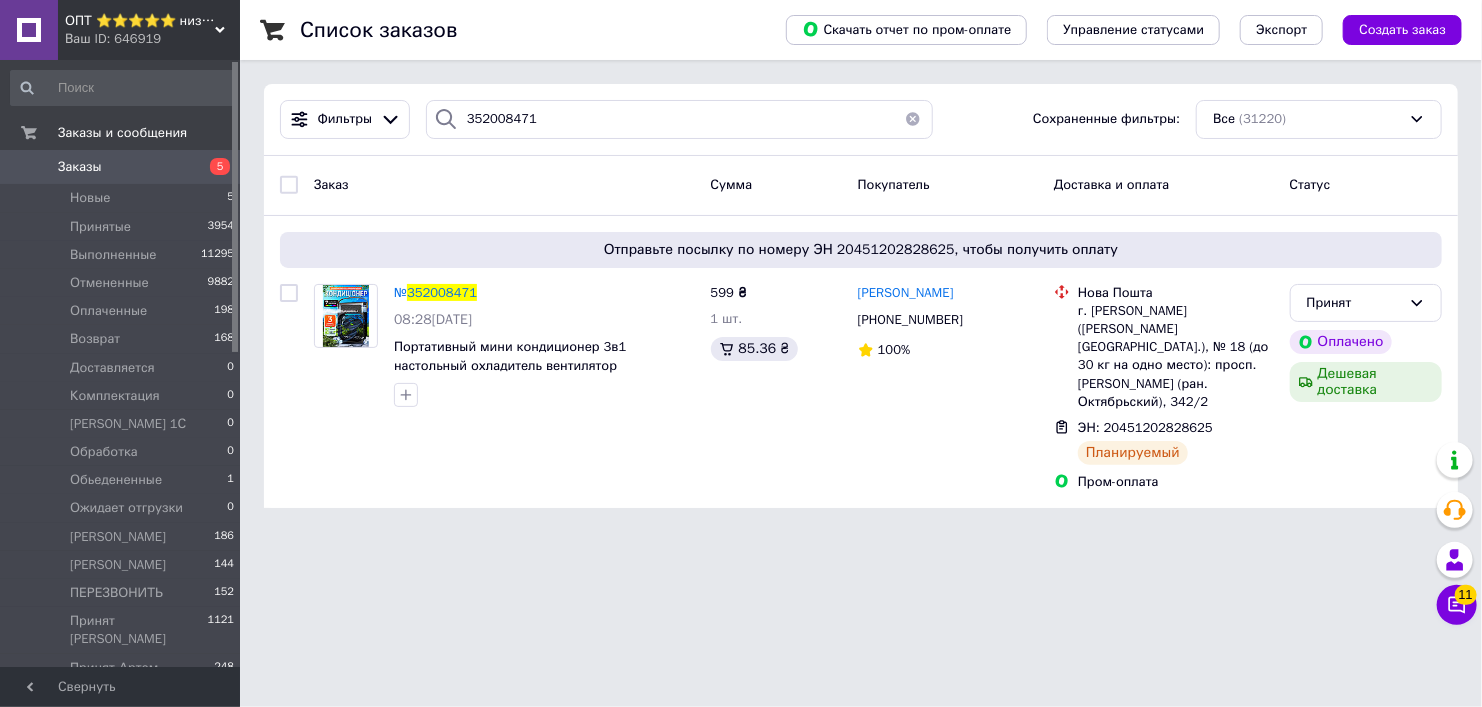 drag, startPoint x: 989, startPoint y: 521, endPoint x: 899, endPoint y: 522, distance: 90.005554 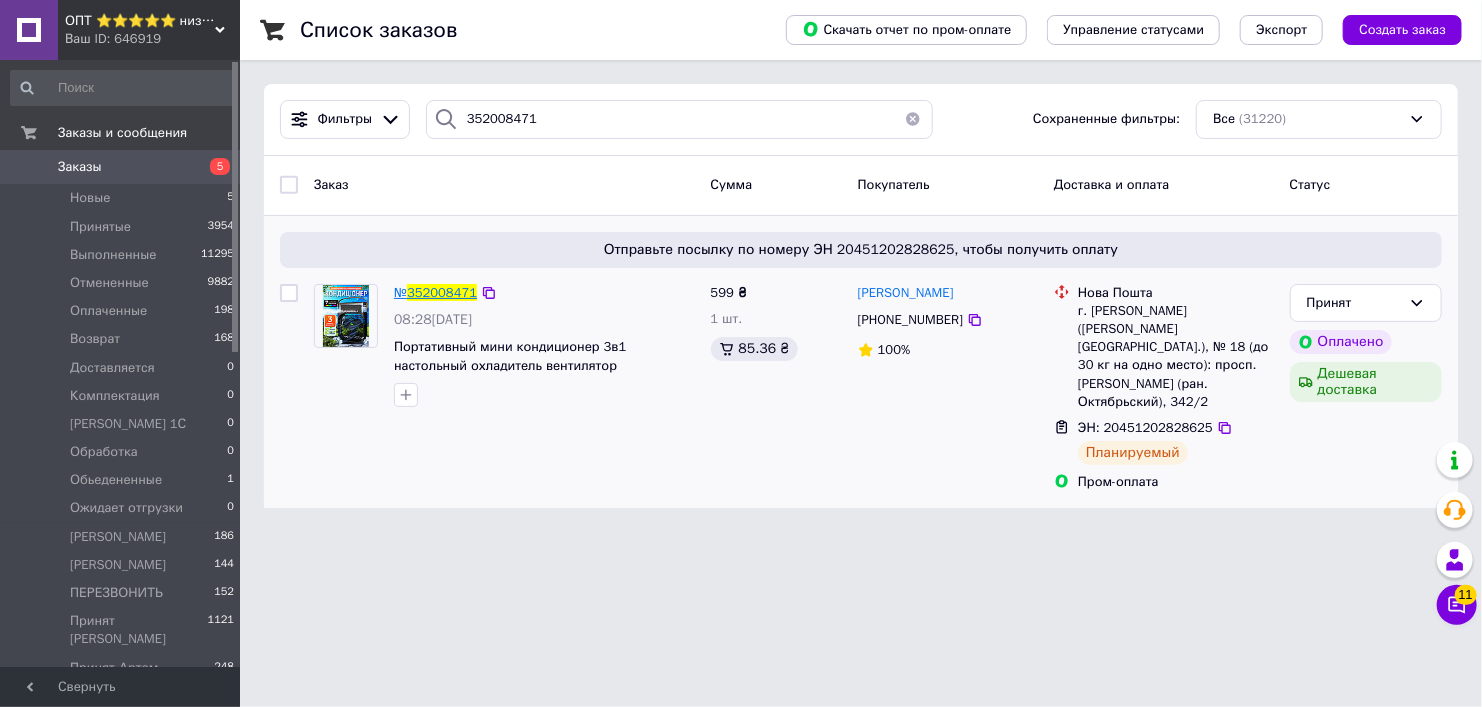 click on "352008471" at bounding box center [442, 292] 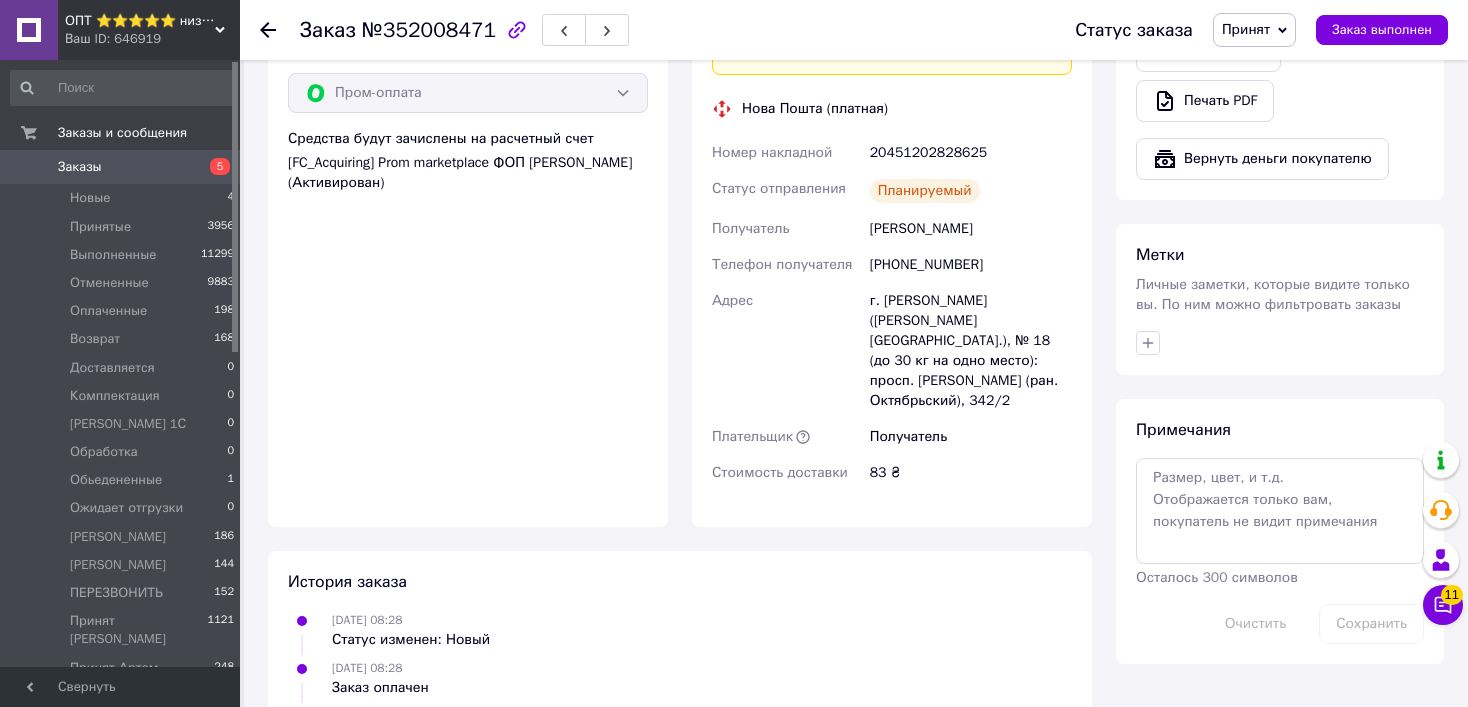 scroll, scrollTop: 1469, scrollLeft: 0, axis: vertical 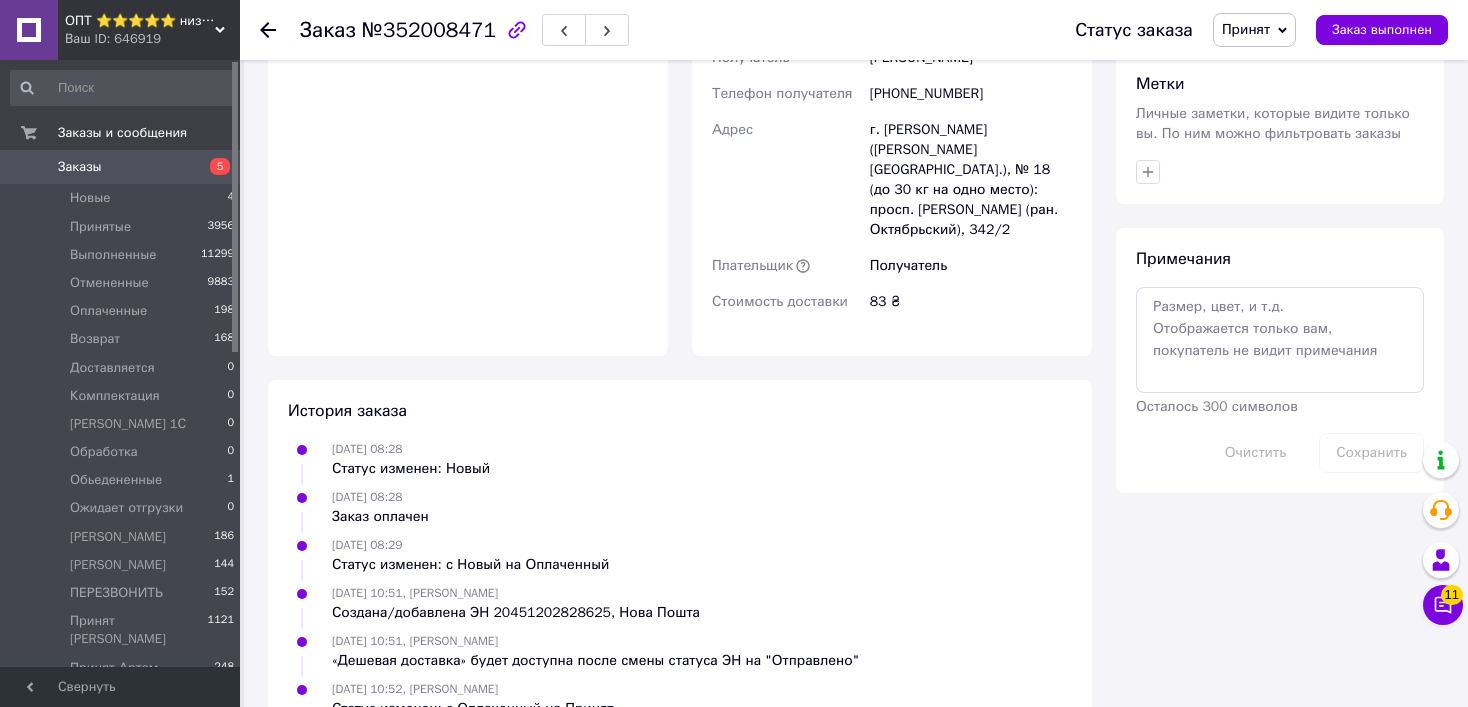 click on "Итого 1 товар 599 ₴ Доставка 83 ₴ Всего к оплате 599 ₴ Комиссия за заказ 85.36 ₴ Действия Написать покупателю   Отправить инструкцию   Чат Viber Telegram Запрос на отзыв про компанию   Скопировать запрос на отзыв У вас есть 30 дней, чтобы отправить запрос на отзыв покупателю, скопировав ссылку.   Выдать чек   Скачать PDF   Печать PDF   Вернуть деньги покупателю Метки Личные заметки, которые видите только вы. По ним можно фильтровать заказы Примечания Осталось 300 символов Очистить Сохранить" at bounding box center [1280, -45] 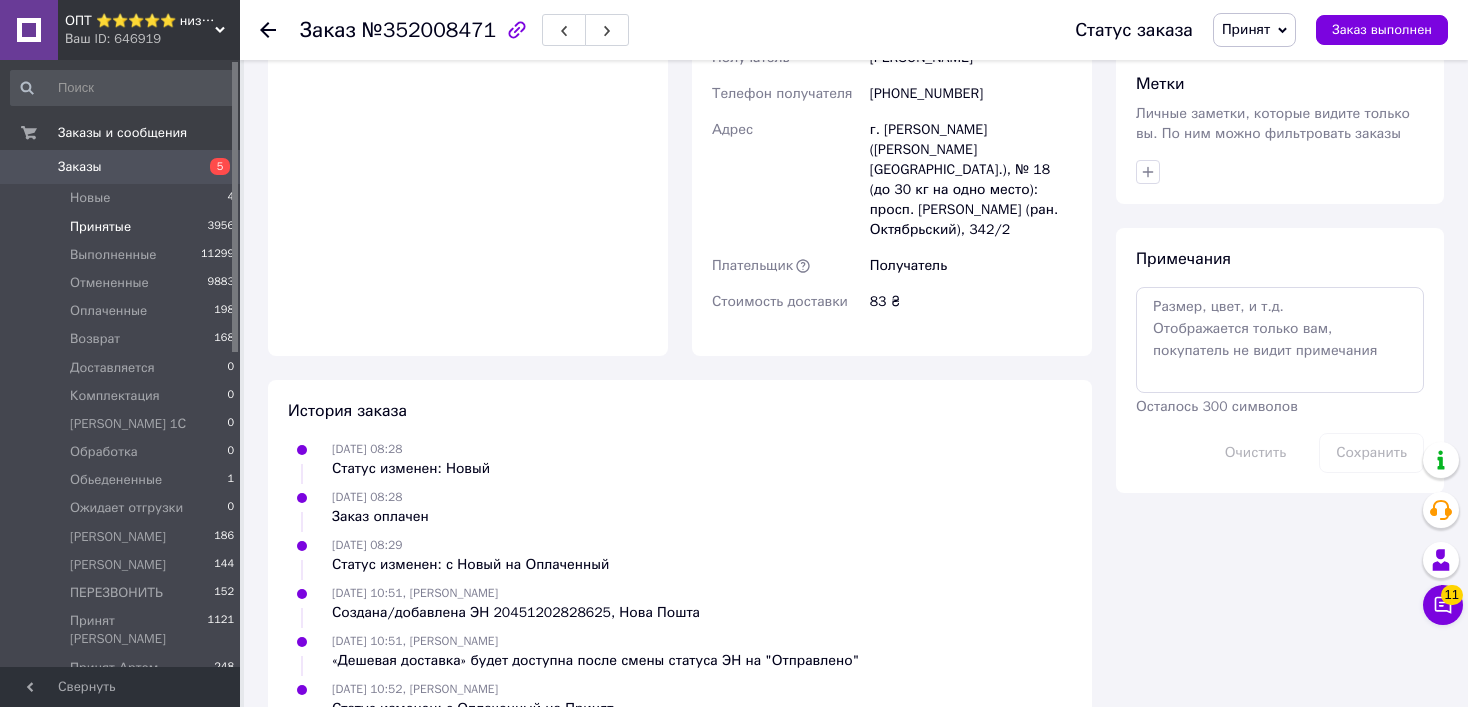 click on "Принятые" at bounding box center [100, 227] 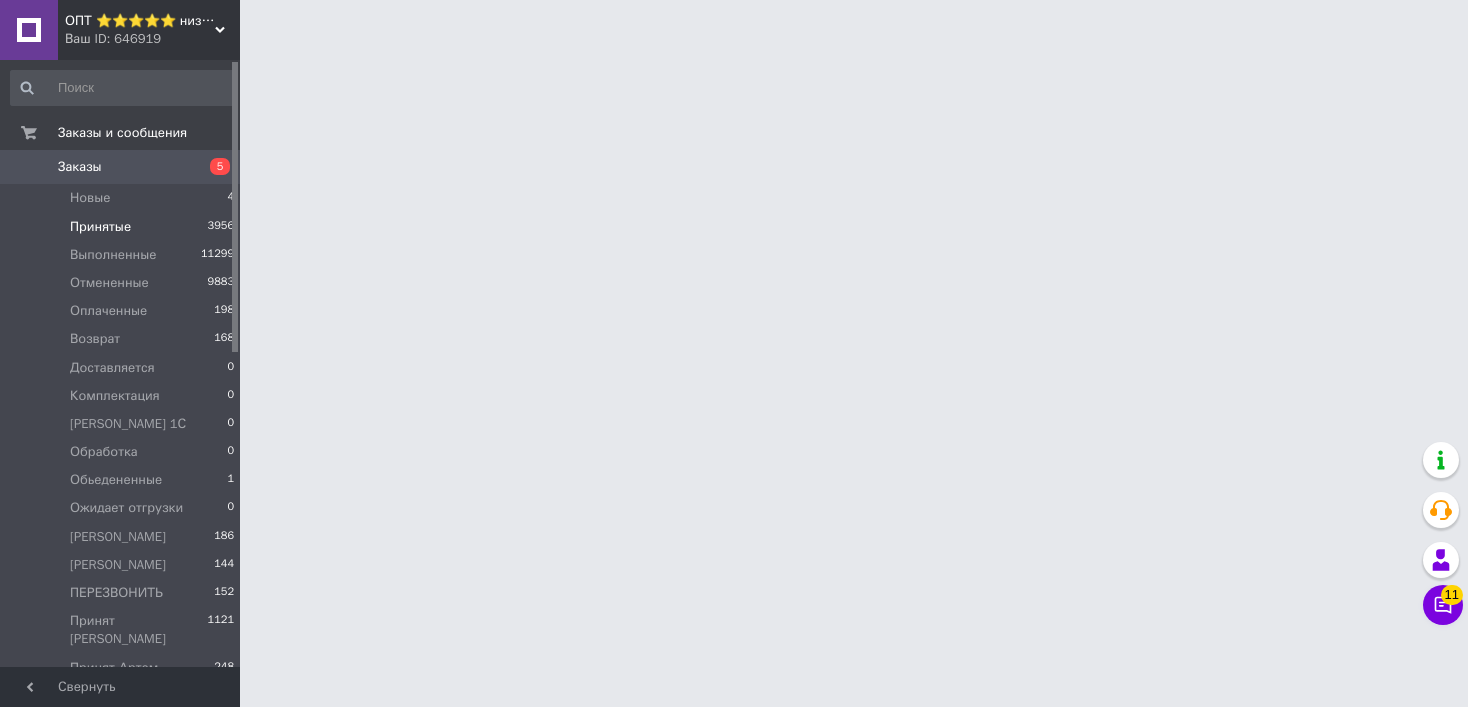 scroll, scrollTop: 0, scrollLeft: 0, axis: both 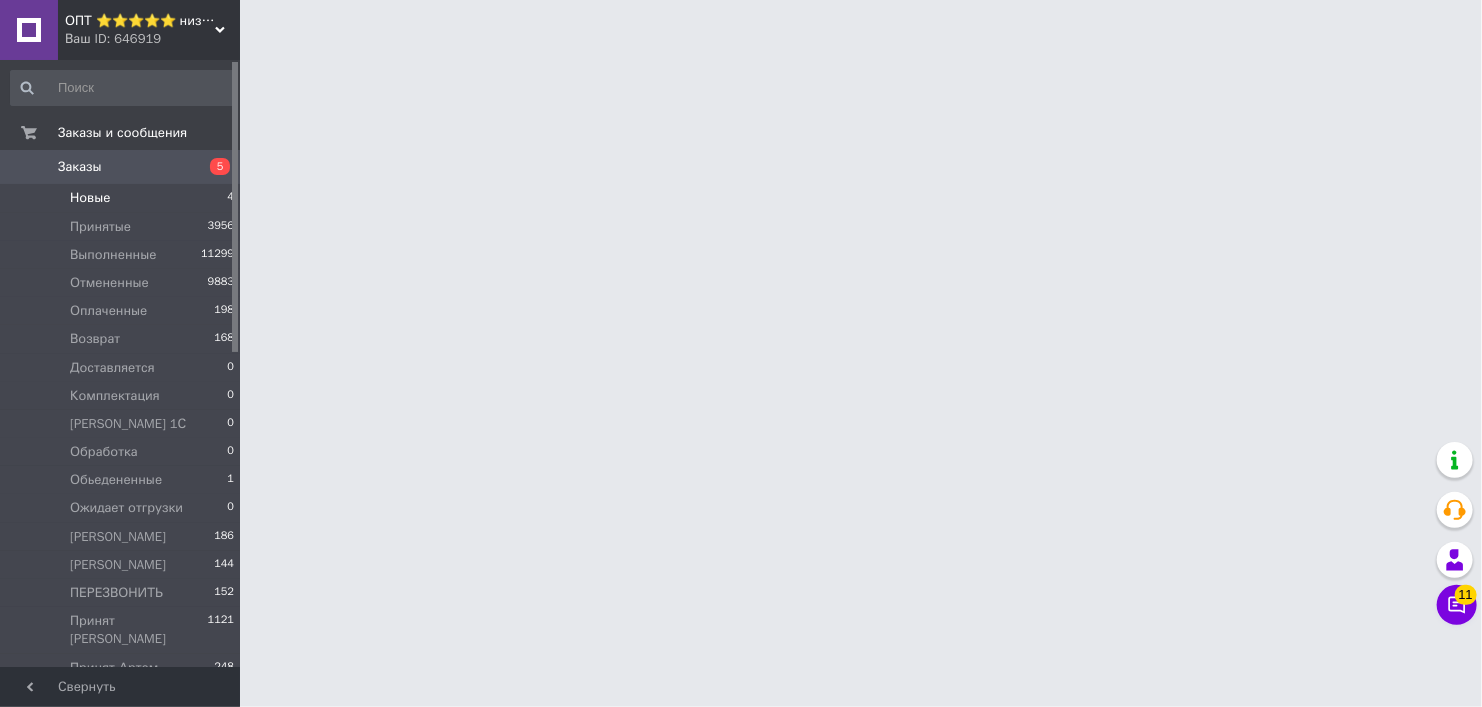 click on "Новые 4" at bounding box center (123, 198) 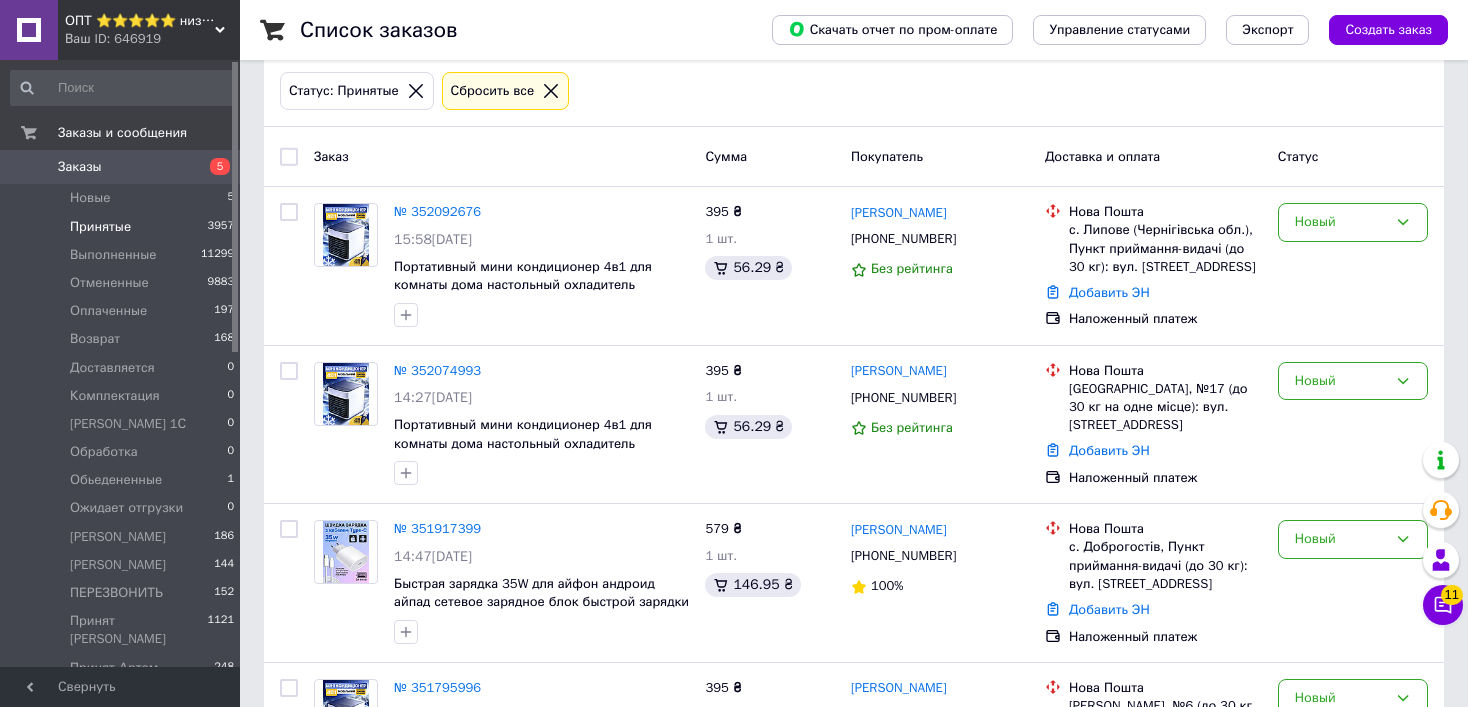 scroll, scrollTop: 393, scrollLeft: 0, axis: vertical 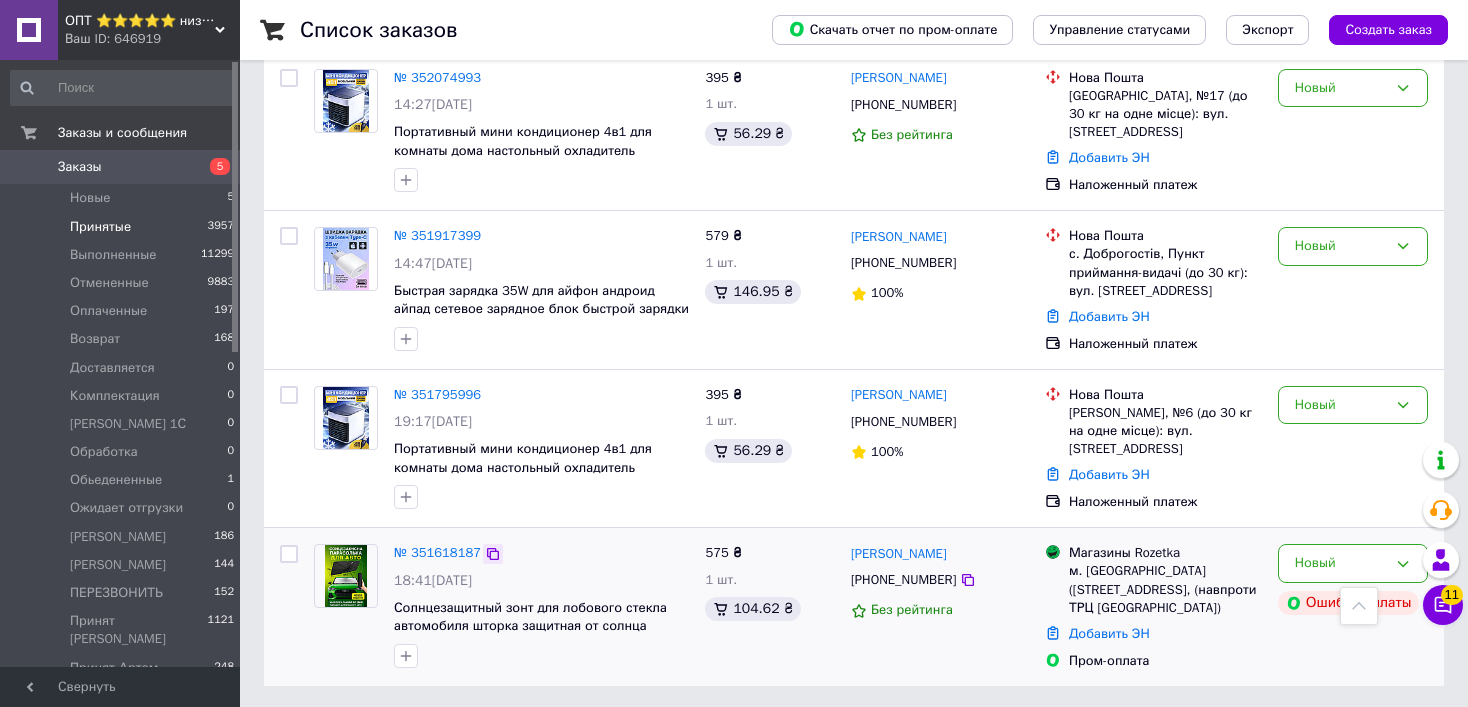click 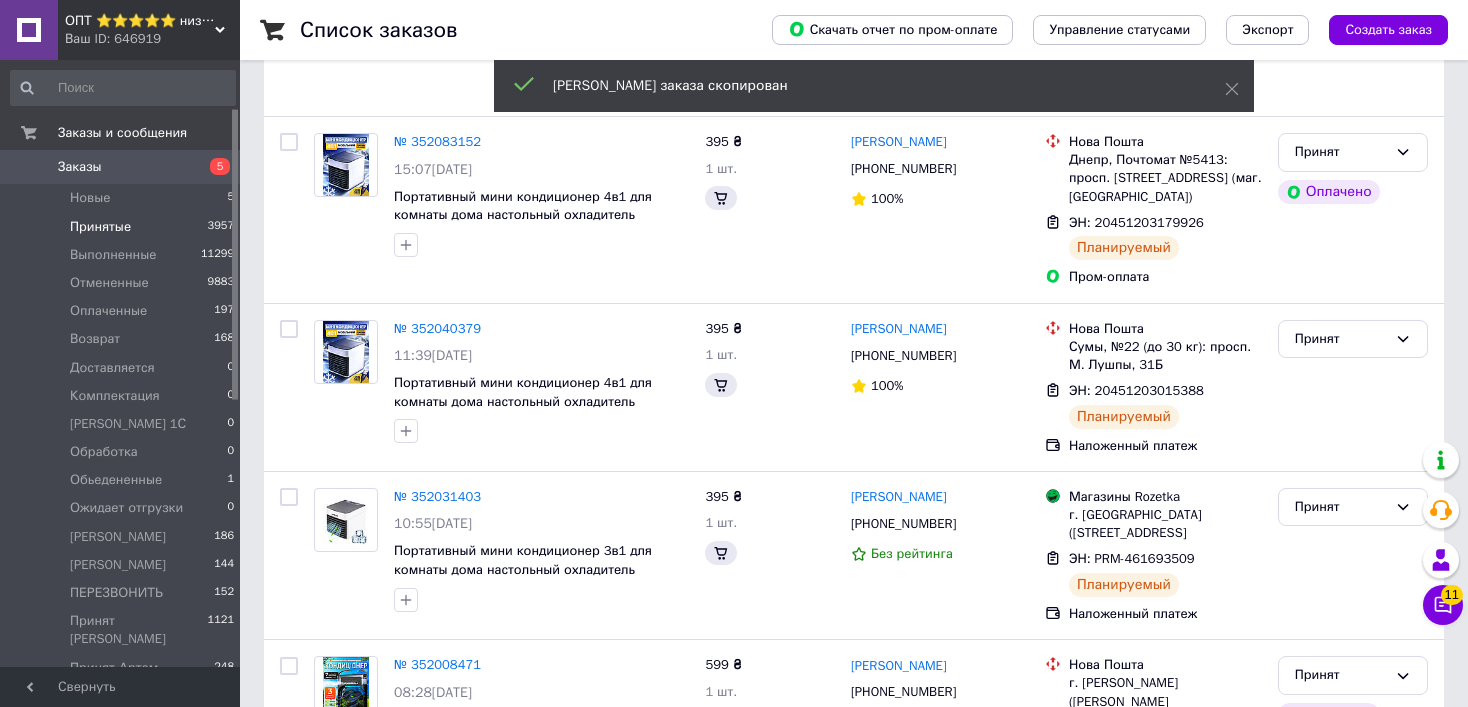 scroll, scrollTop: 0, scrollLeft: 0, axis: both 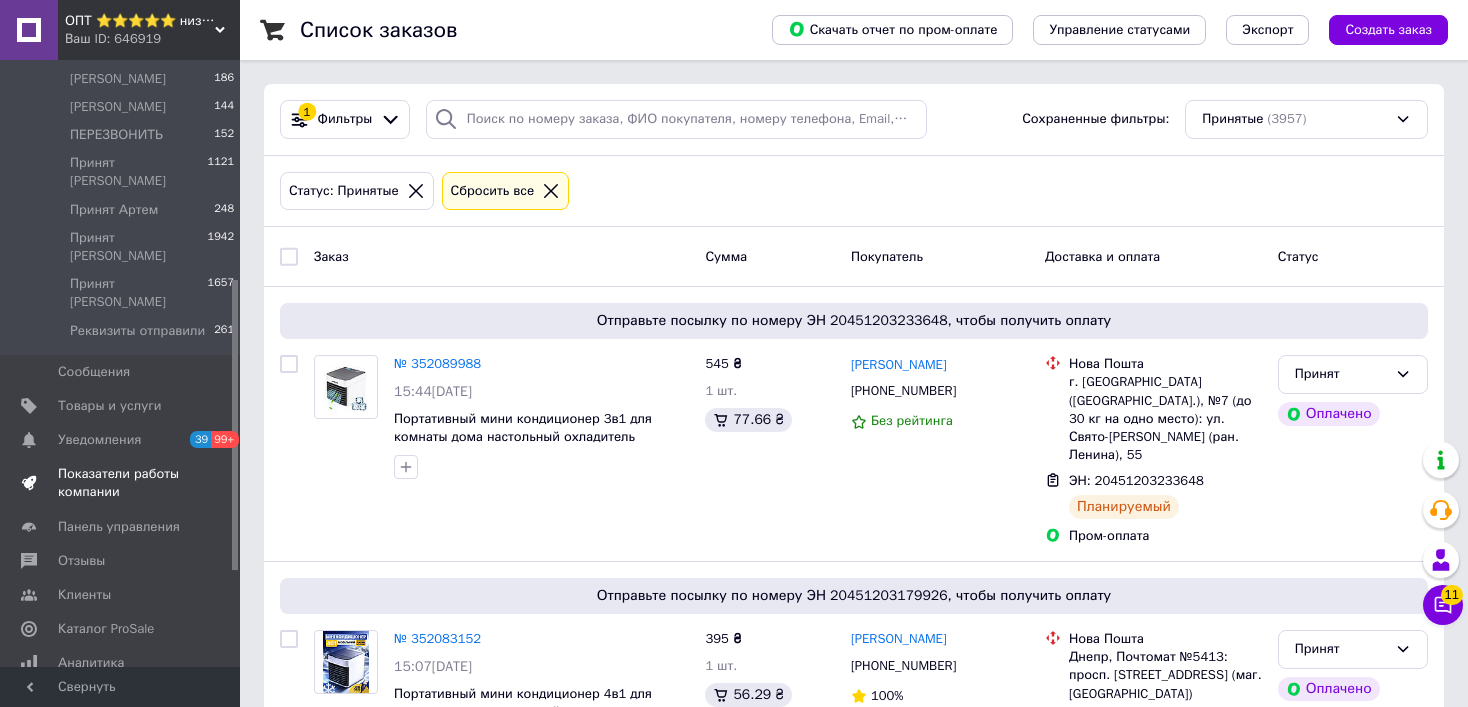 click on "Показатели работы компании" at bounding box center [121, 483] 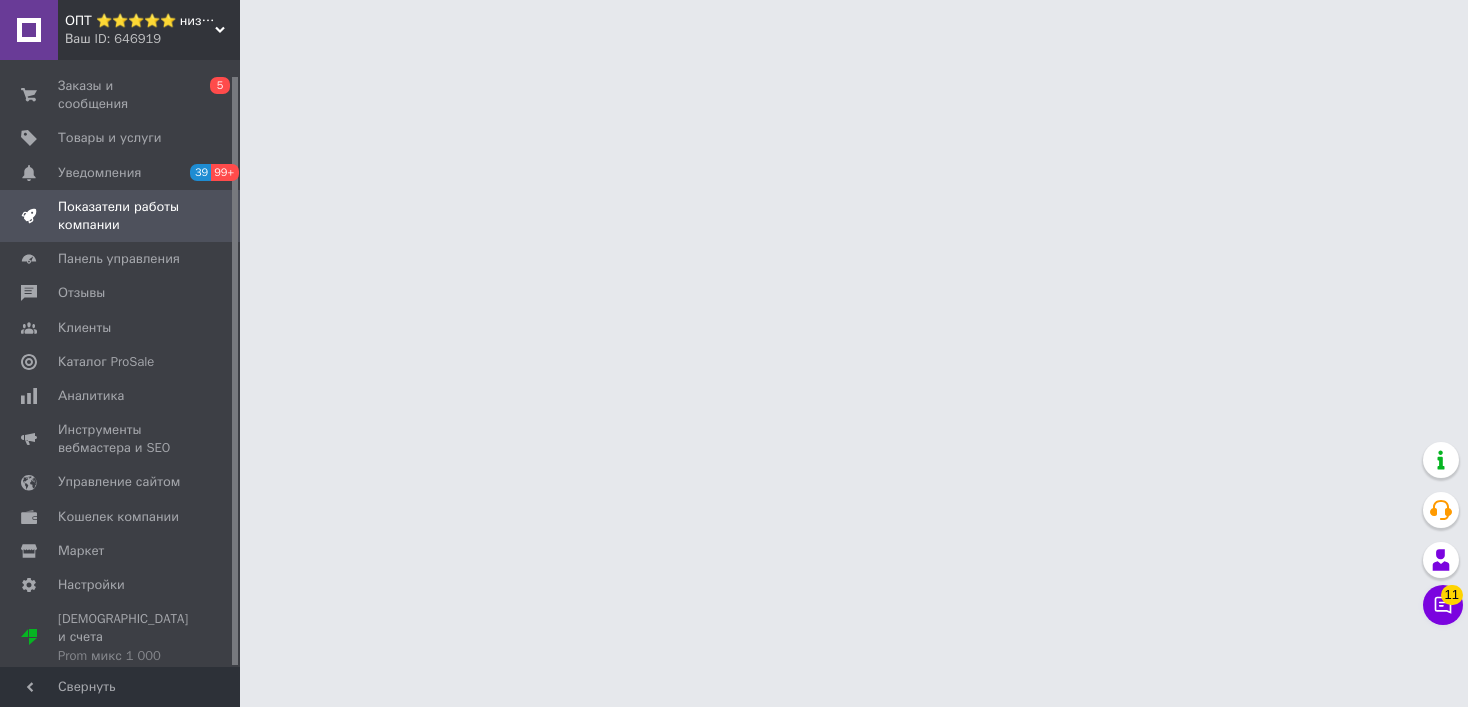 scroll, scrollTop: 16, scrollLeft: 0, axis: vertical 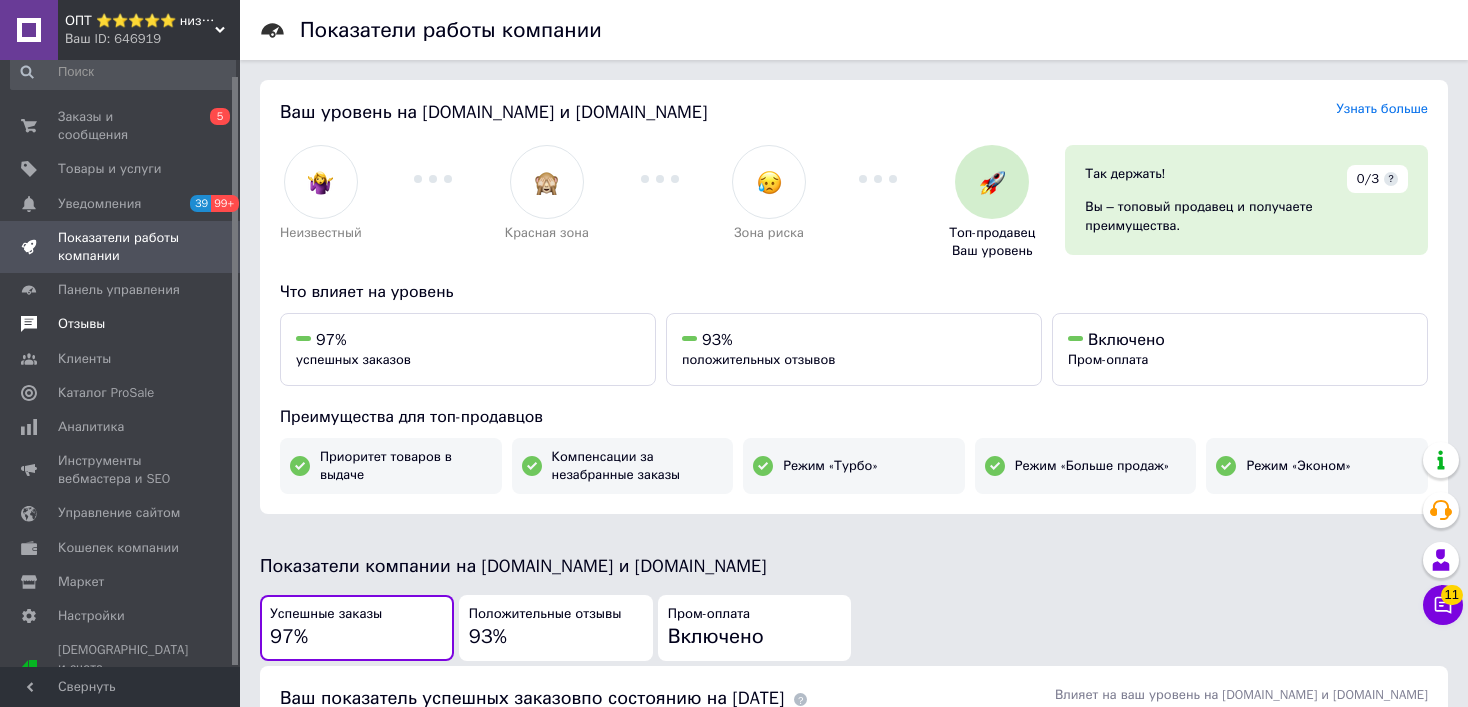 click on "Отзывы" at bounding box center [81, 324] 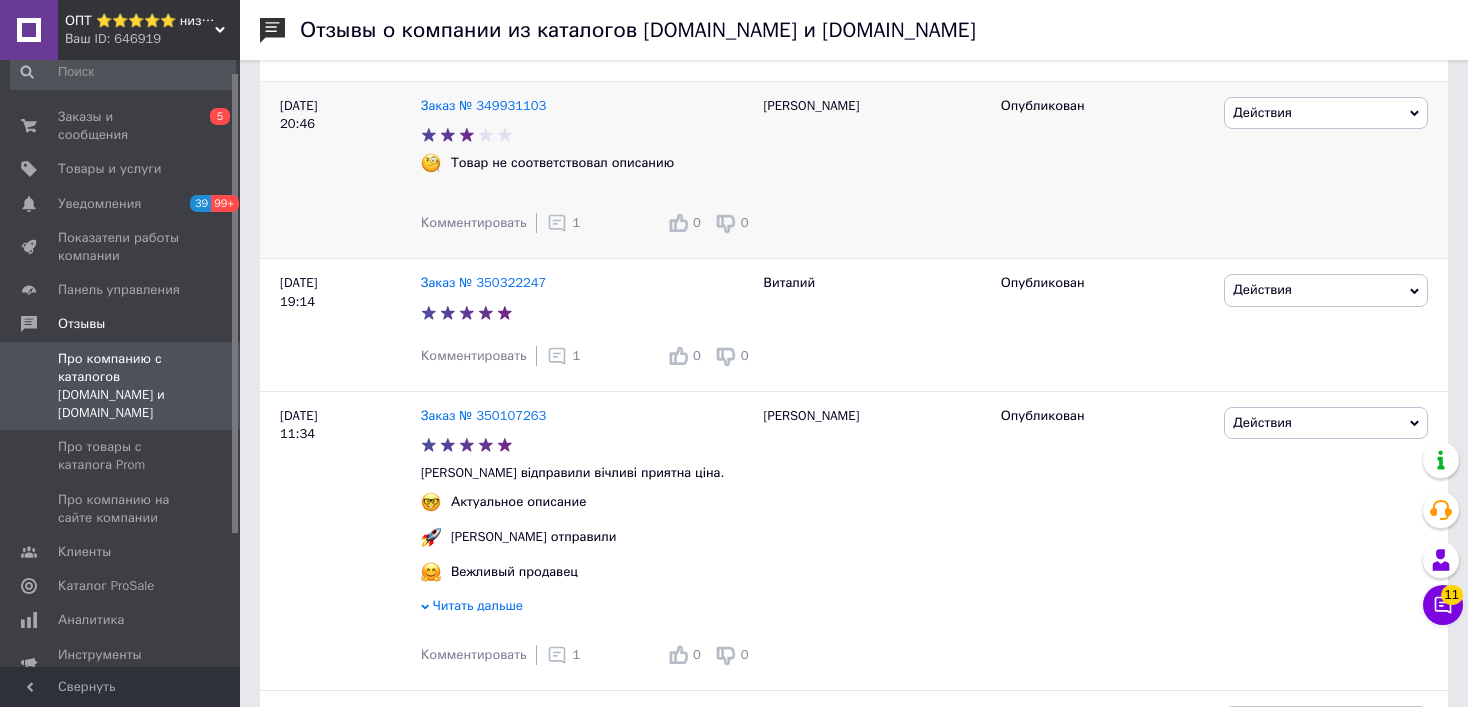 scroll, scrollTop: 1000, scrollLeft: 0, axis: vertical 